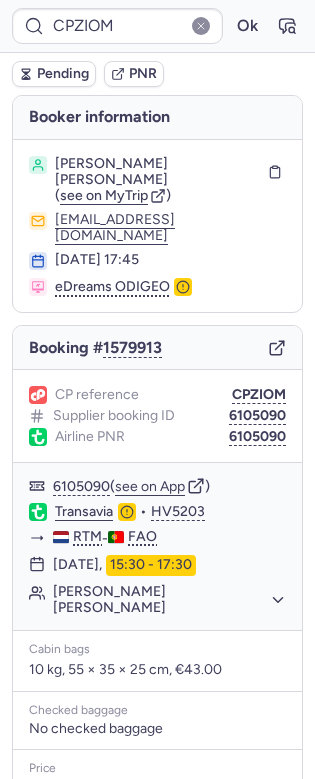 scroll, scrollTop: 0, scrollLeft: 0, axis: both 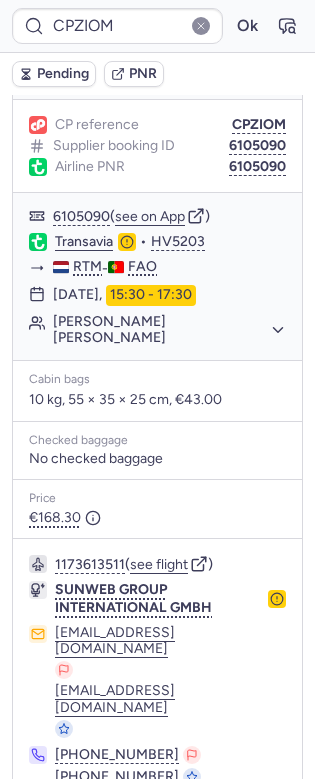 click on "Specific conditions" at bounding box center [157, 831] 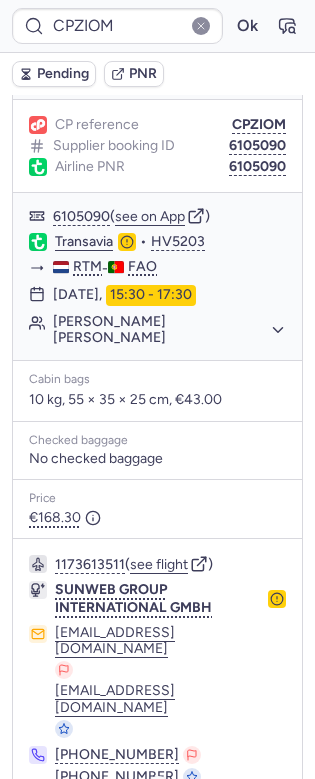 click on "Specific conditions" at bounding box center [166, 831] 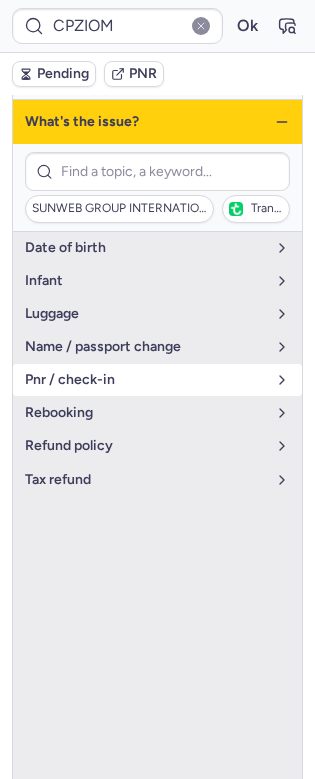 click on "pnr / check-in" at bounding box center [145, 380] 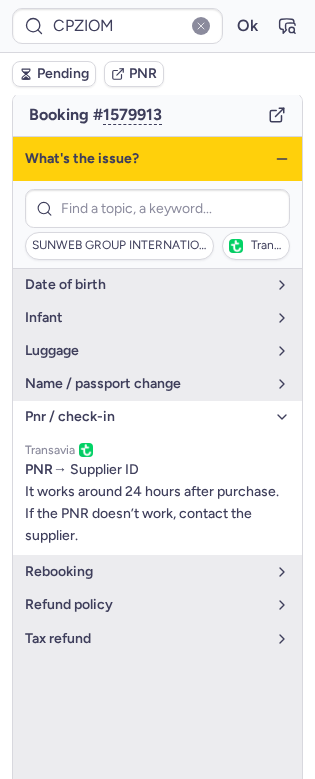 scroll, scrollTop: 232, scrollLeft: 0, axis: vertical 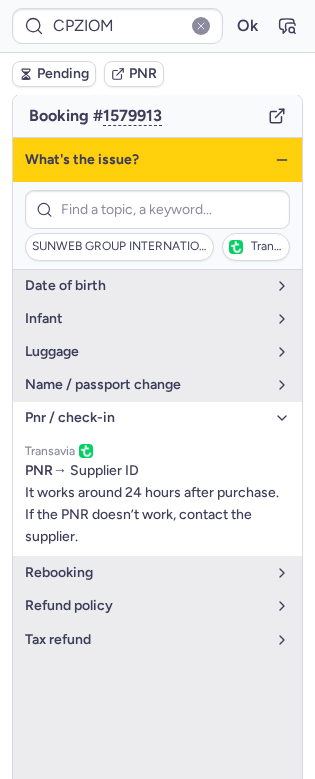 click on "What's the issue?" at bounding box center (157, 160) 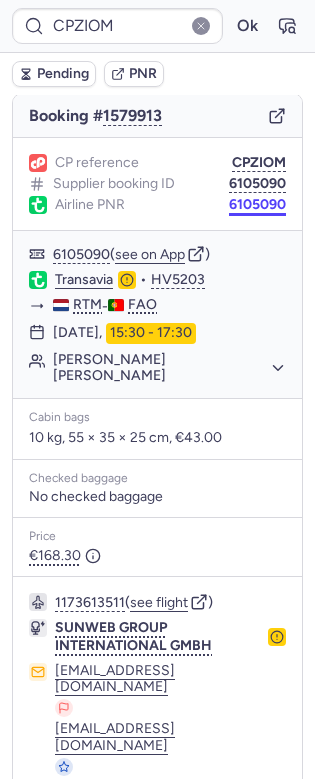 click on "6105090" at bounding box center [257, 205] 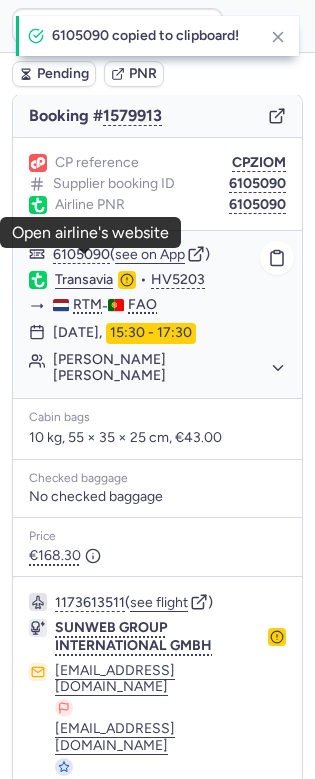 click on "Transavia" 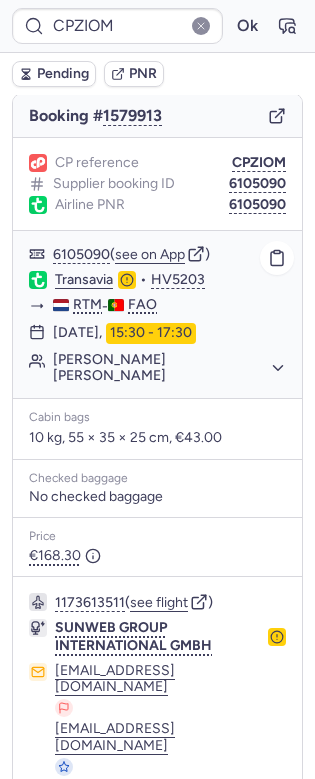 click on "[PERSON_NAME] [PERSON_NAME]" 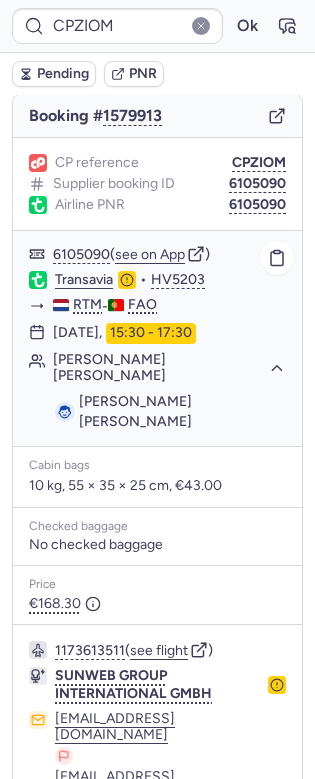 click on "[PERSON_NAME] [PERSON_NAME]" at bounding box center (135, 411) 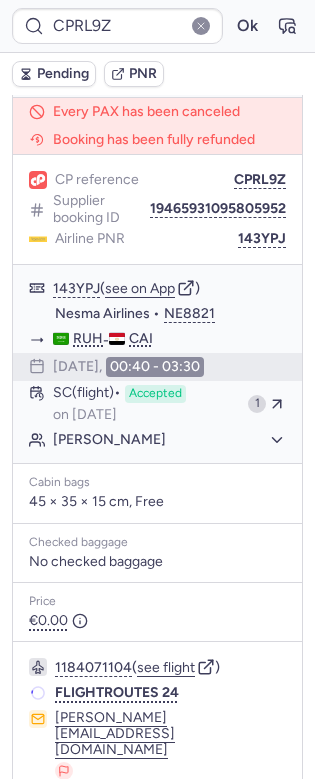 scroll, scrollTop: 216, scrollLeft: 0, axis: vertical 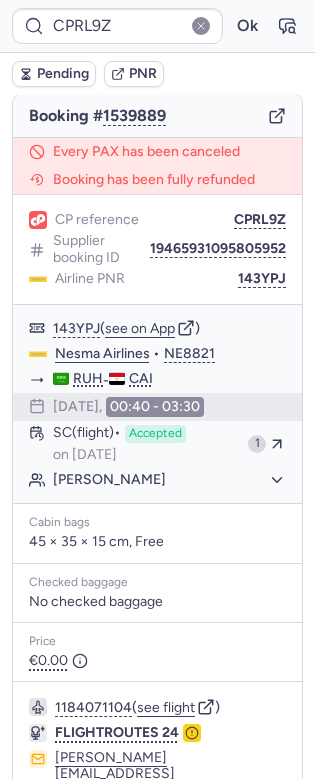 type on "CPZIOM" 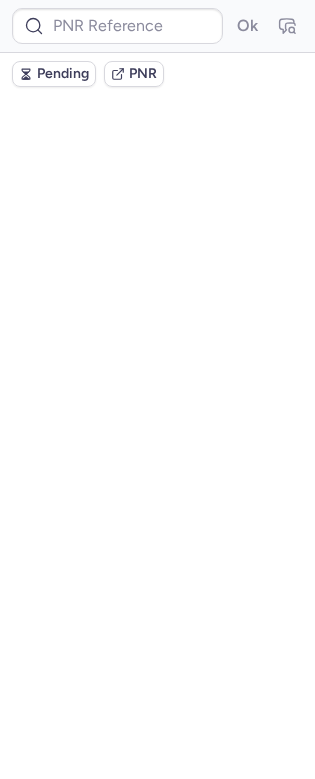 scroll, scrollTop: 0, scrollLeft: 0, axis: both 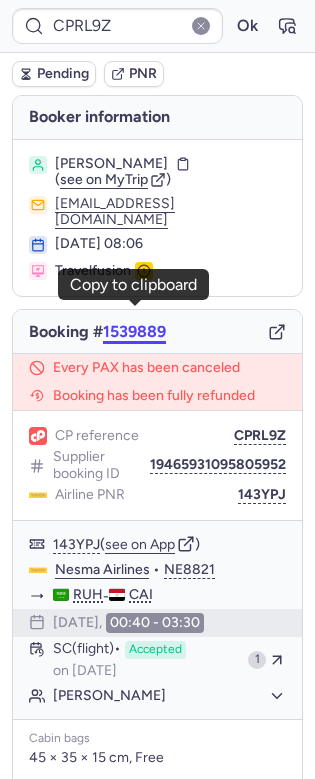 click on "1539889" at bounding box center [134, 332] 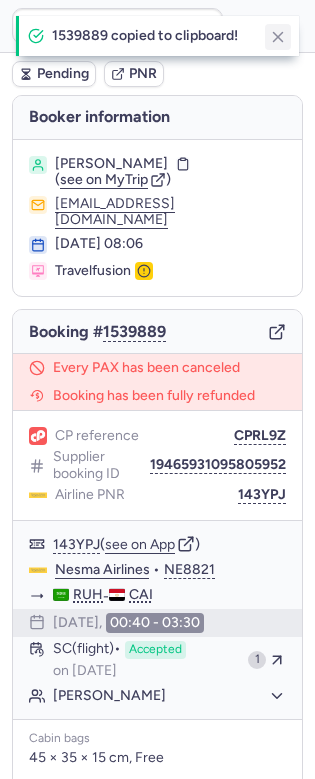 click at bounding box center [278, 37] 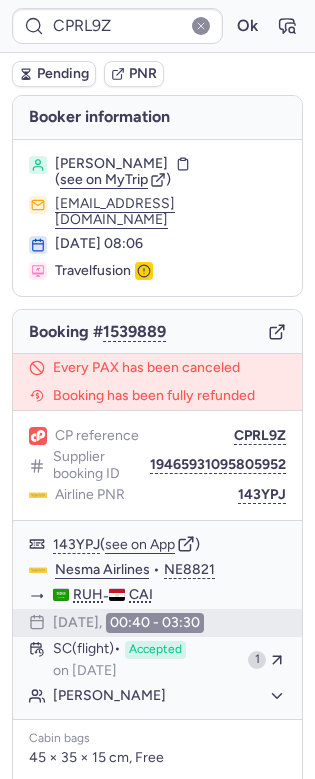 click on "CPRL9Z  Ok" at bounding box center [157, 26] 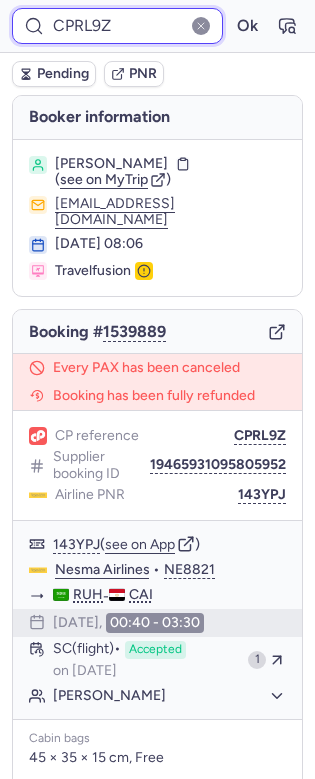click on "CPRL9Z" at bounding box center (117, 26) 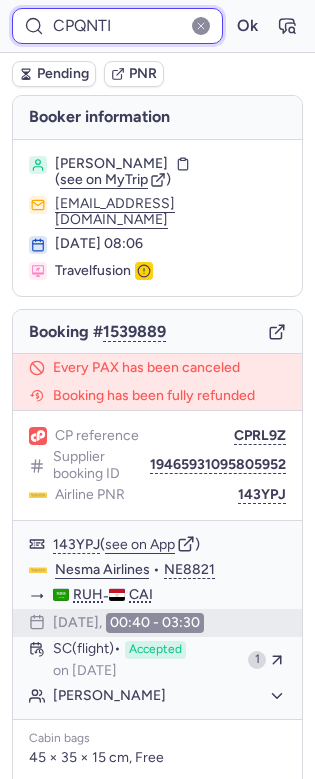 click on "Ok" at bounding box center (247, 26) 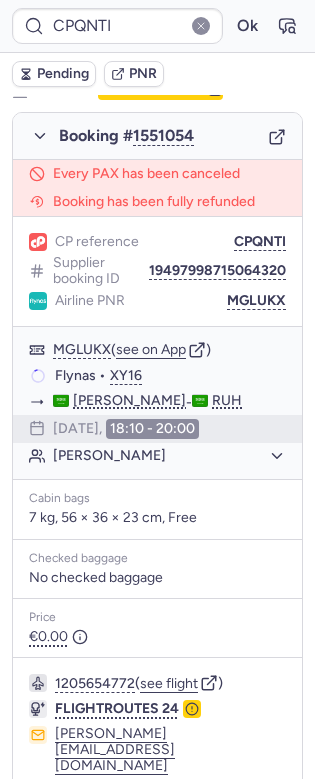 scroll, scrollTop: 1151, scrollLeft: 0, axis: vertical 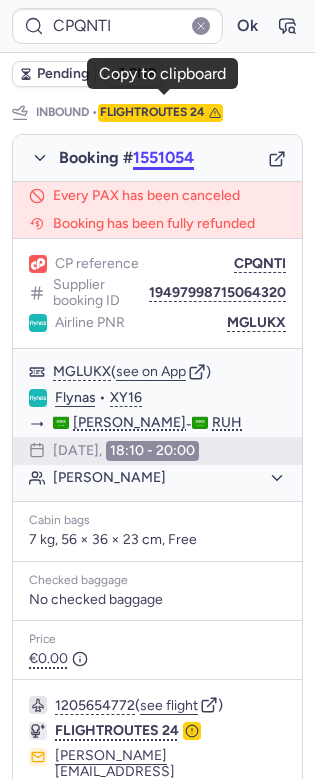click on "1551054" at bounding box center (163, 158) 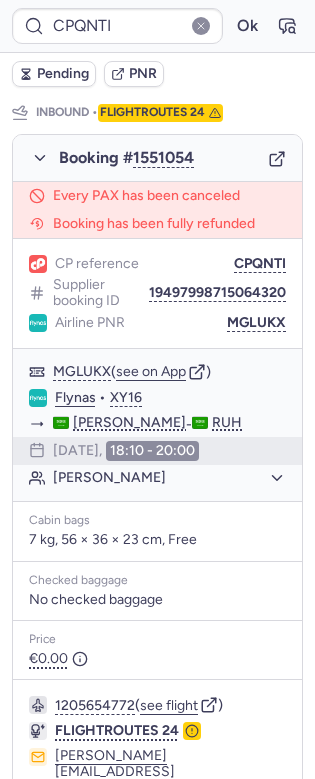 click on "CP reference CPQNTI Supplier booking ID 19497998715064320 Airline PNR MGLUKX" at bounding box center [157, 293] 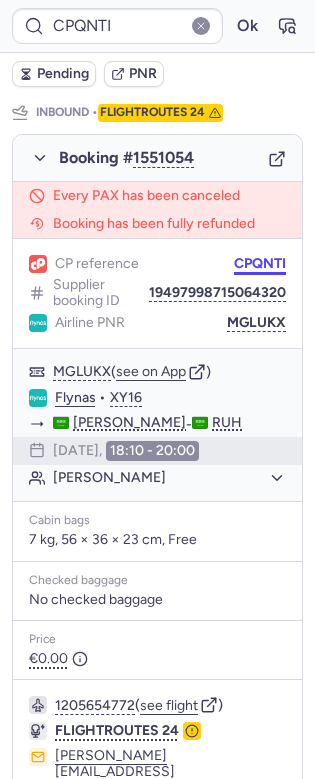 click on "CPQNTI" at bounding box center (260, 264) 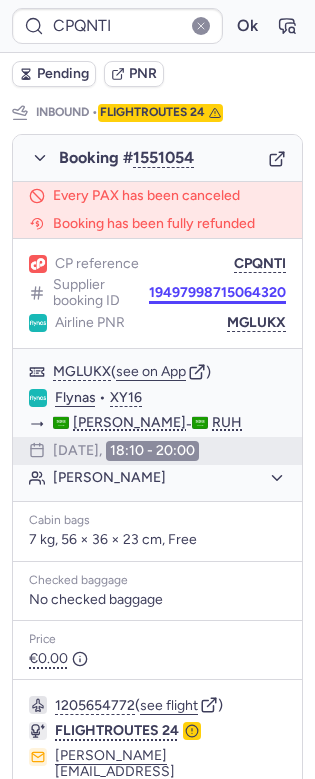 drag, startPoint x: 192, startPoint y: 242, endPoint x: 156, endPoint y: 234, distance: 36.878178 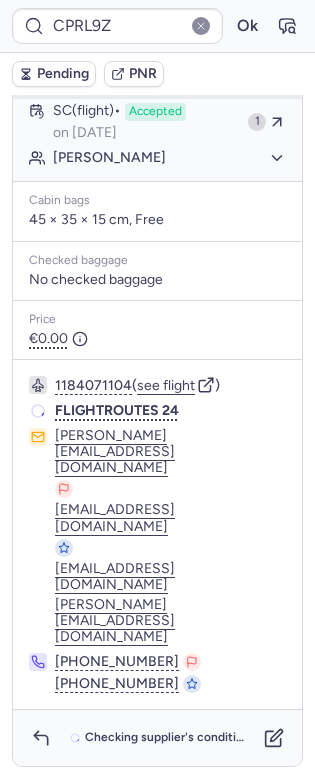 scroll, scrollTop: 241, scrollLeft: 0, axis: vertical 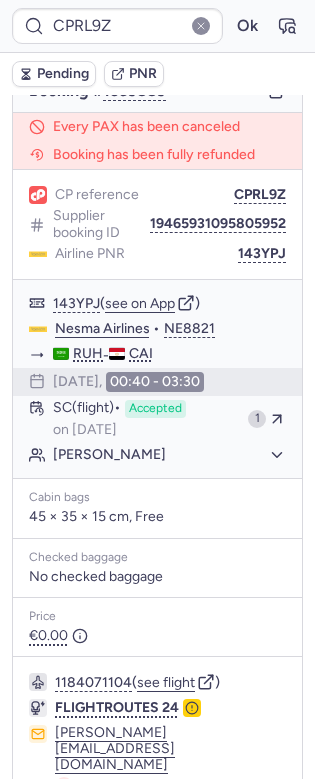 type on "CPZIOM" 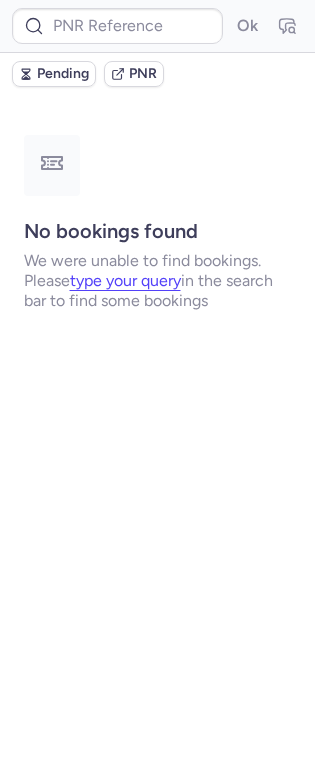 scroll, scrollTop: 0, scrollLeft: 0, axis: both 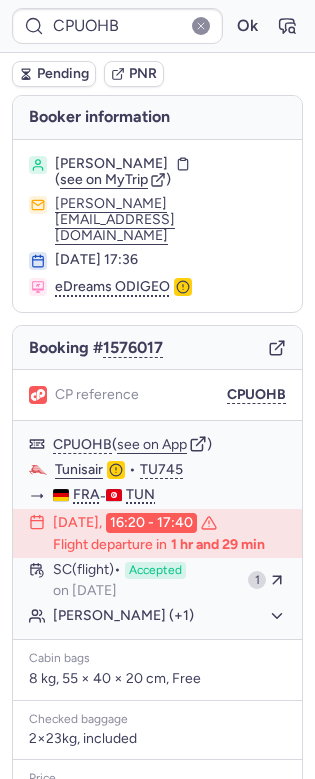 type on "CPBDFH" 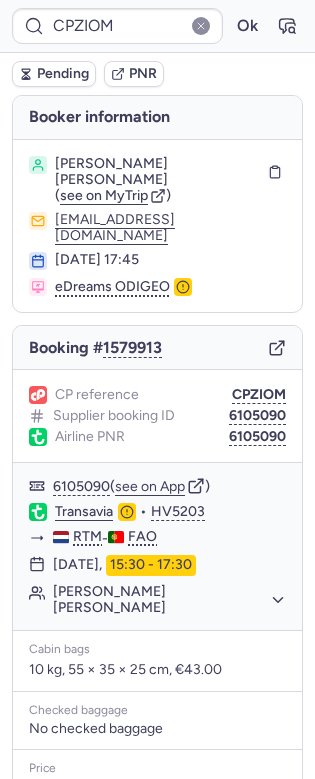 type on "CPEBRV" 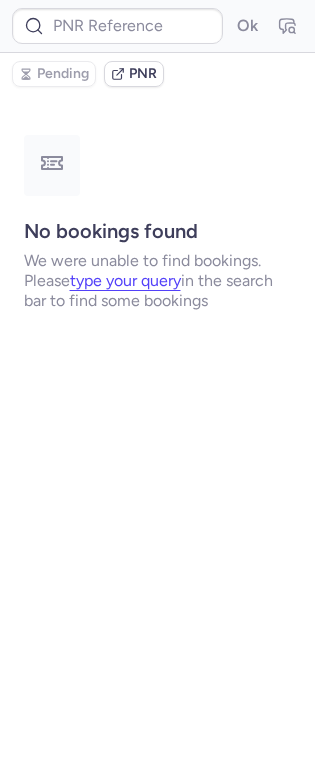 type on "CPTPQ5" 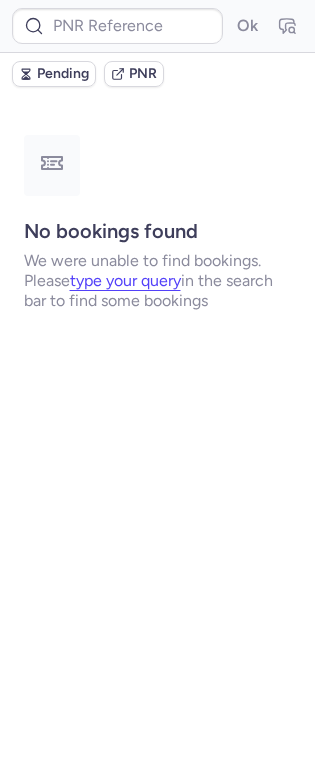 scroll, scrollTop: 0, scrollLeft: 0, axis: both 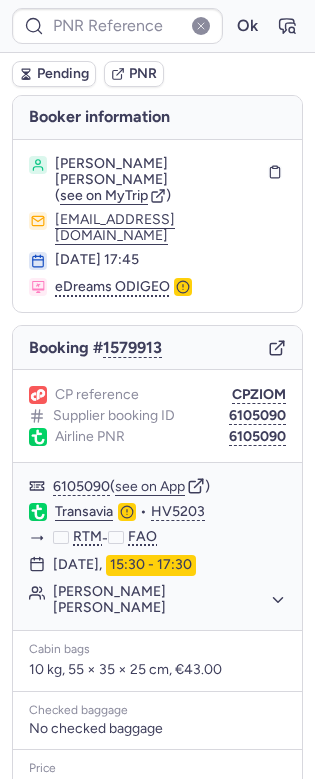 type on "CPVKKB" 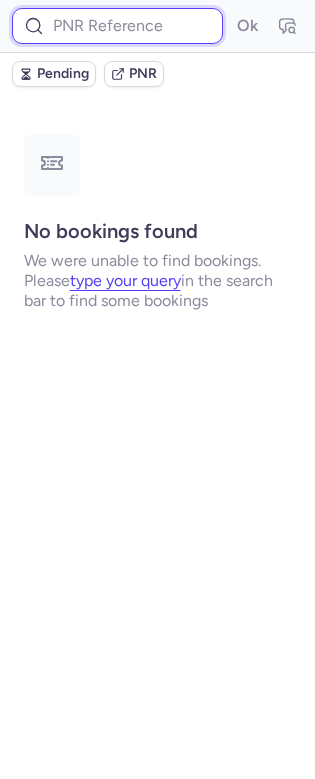 click at bounding box center (117, 26) 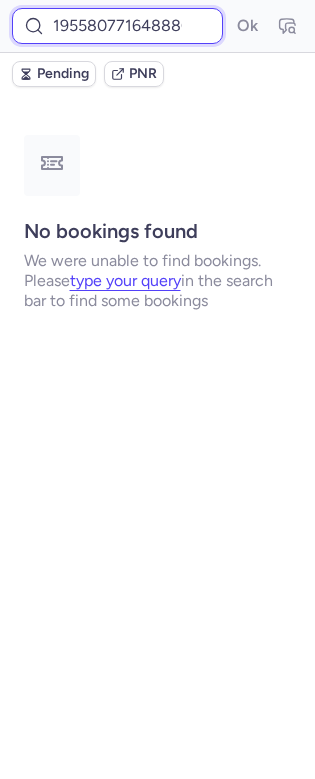 scroll, scrollTop: 0, scrollLeft: 25, axis: horizontal 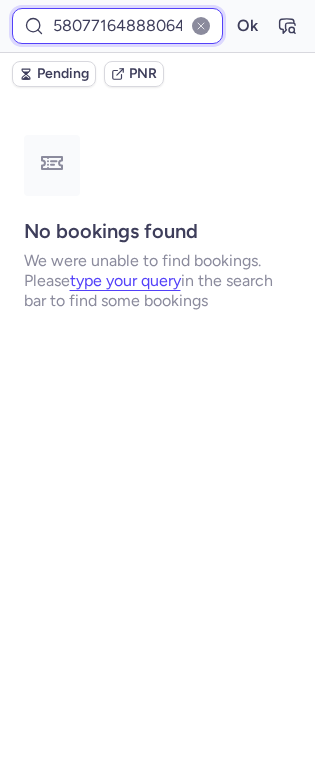 type on "19558077164888064" 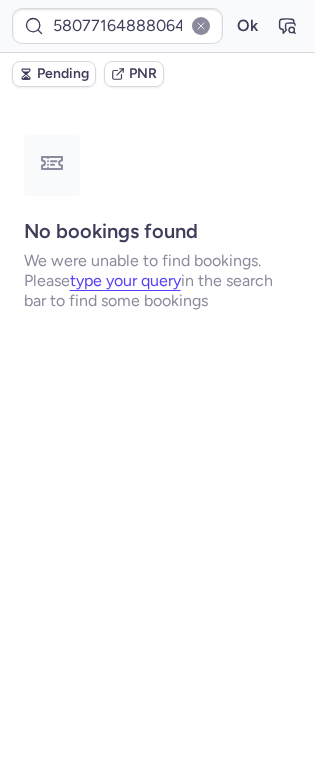 scroll, scrollTop: 0, scrollLeft: 0, axis: both 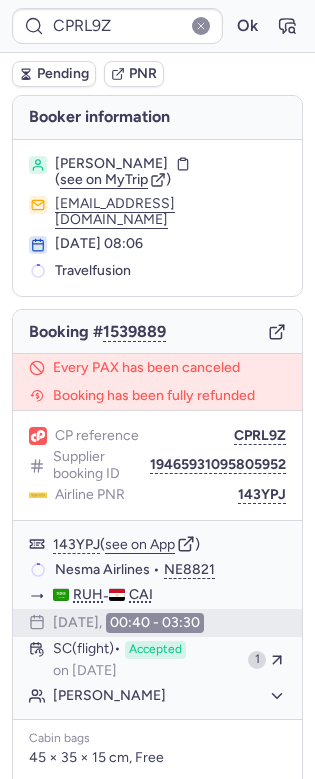type on "C1143692" 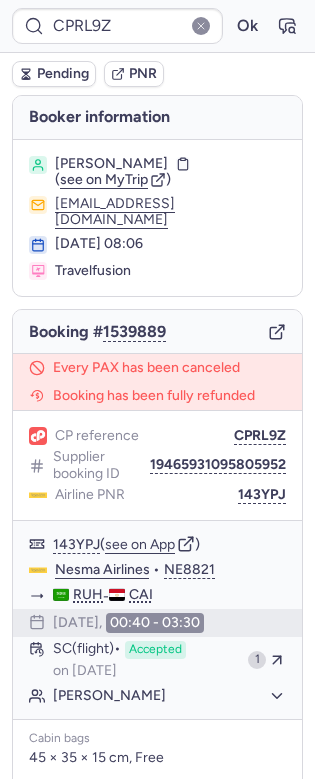 type on "C1143692" 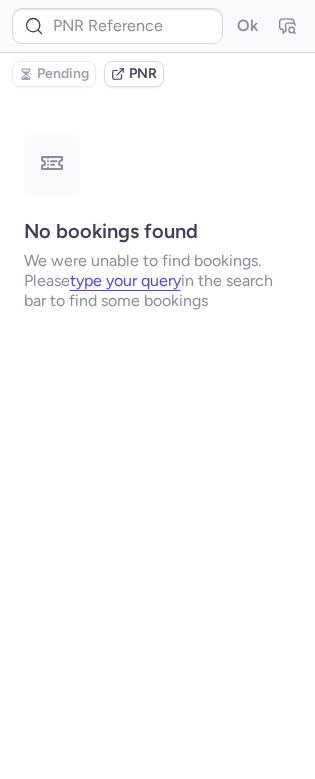 type on "CPOWLE" 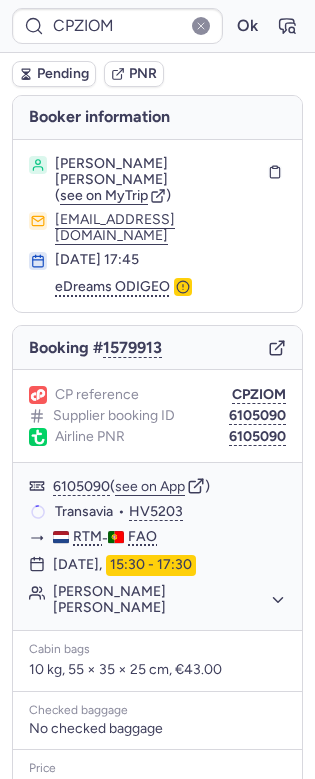 type on "C1143692" 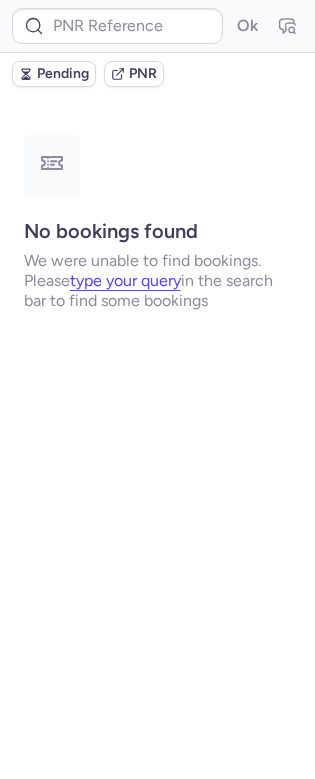 type on "CPI78Y" 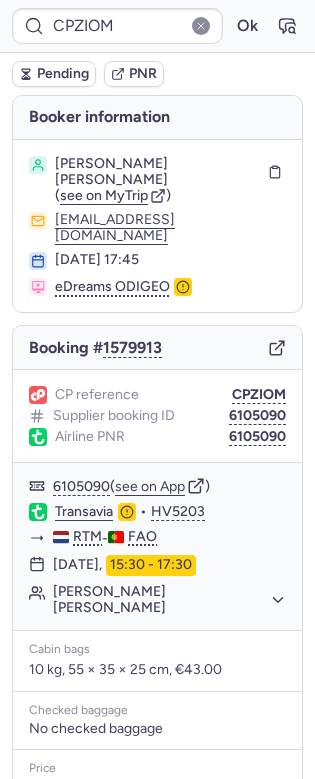 click on "Pending" at bounding box center [63, 74] 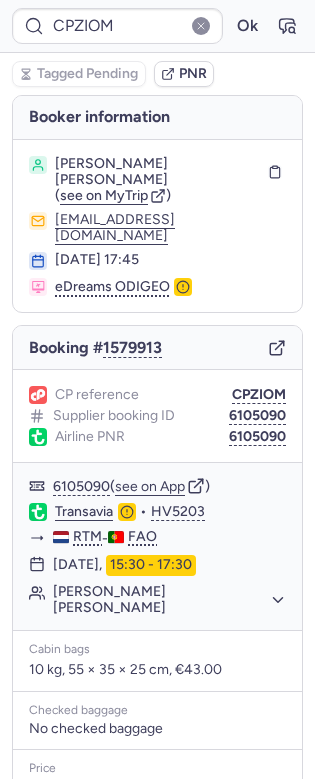 type on "C1143692" 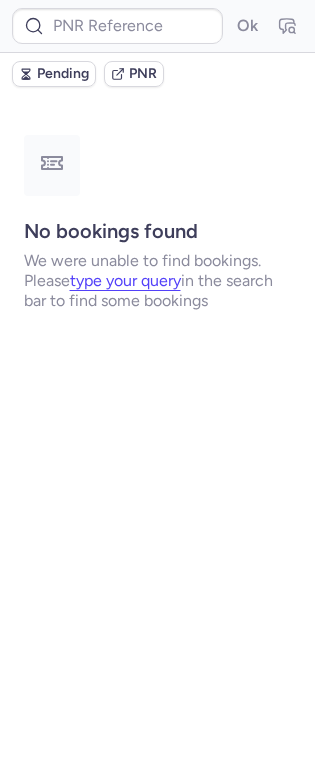 type on "CPUOHB" 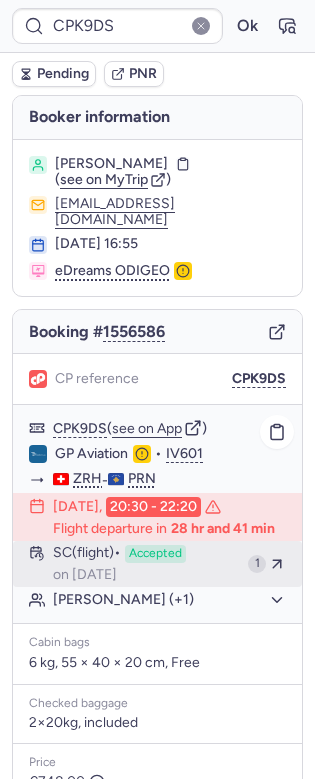 click on "SC   (flight)" at bounding box center (87, 554) 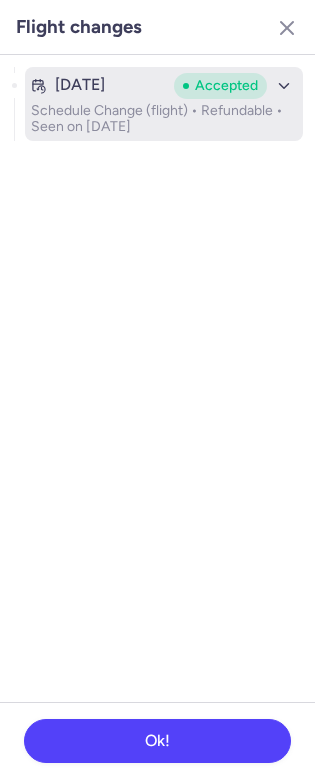 click on "[DATE]" at bounding box center [80, 85] 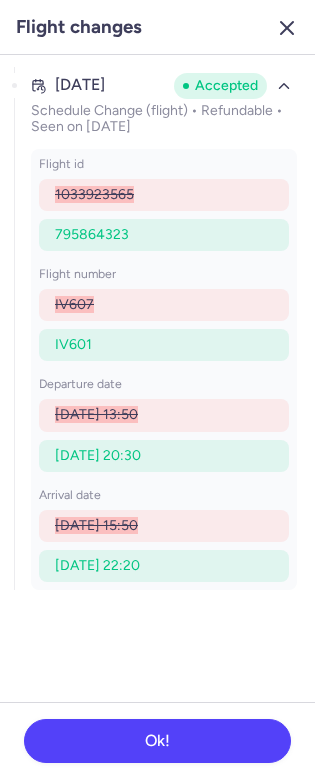 click 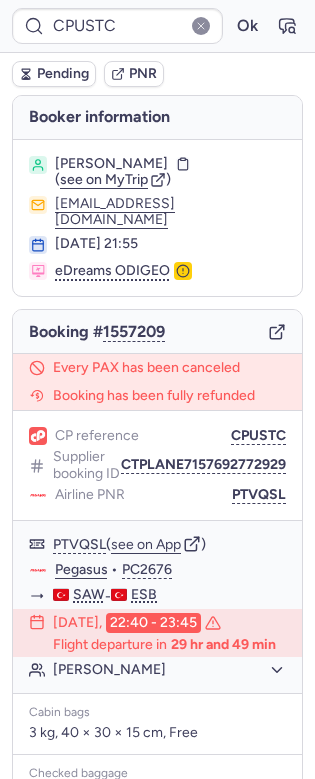 type on "CPJWGQ" 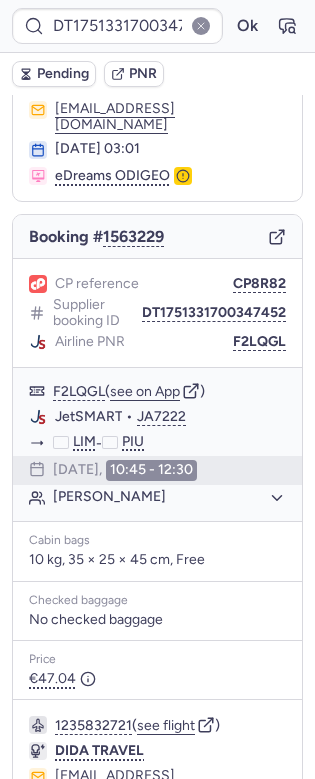 scroll, scrollTop: 193, scrollLeft: 0, axis: vertical 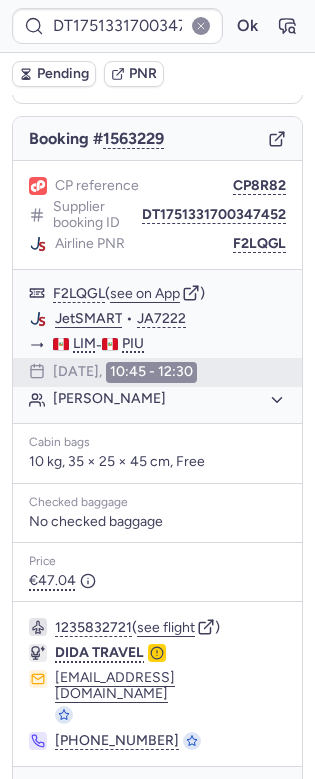type on "CPO48R" 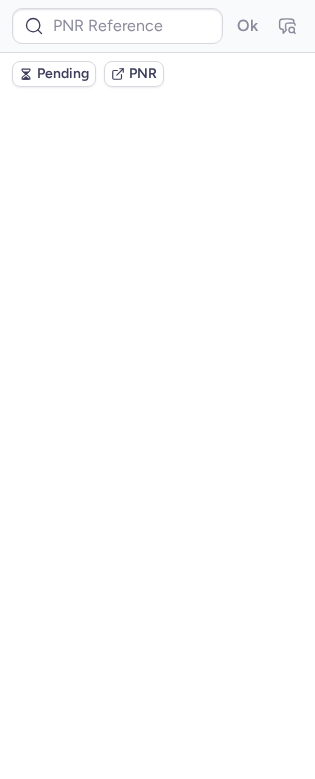 scroll, scrollTop: 0, scrollLeft: 0, axis: both 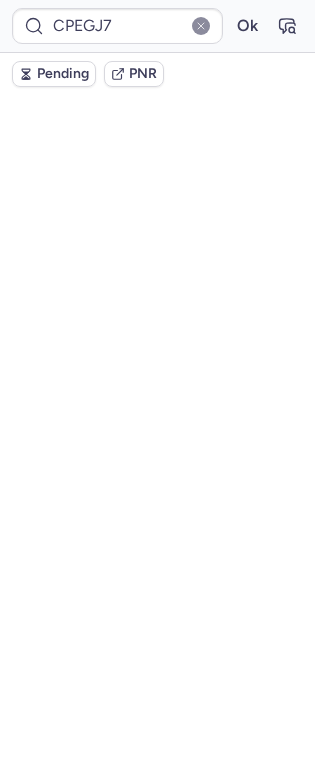 type on "CPZIOM" 